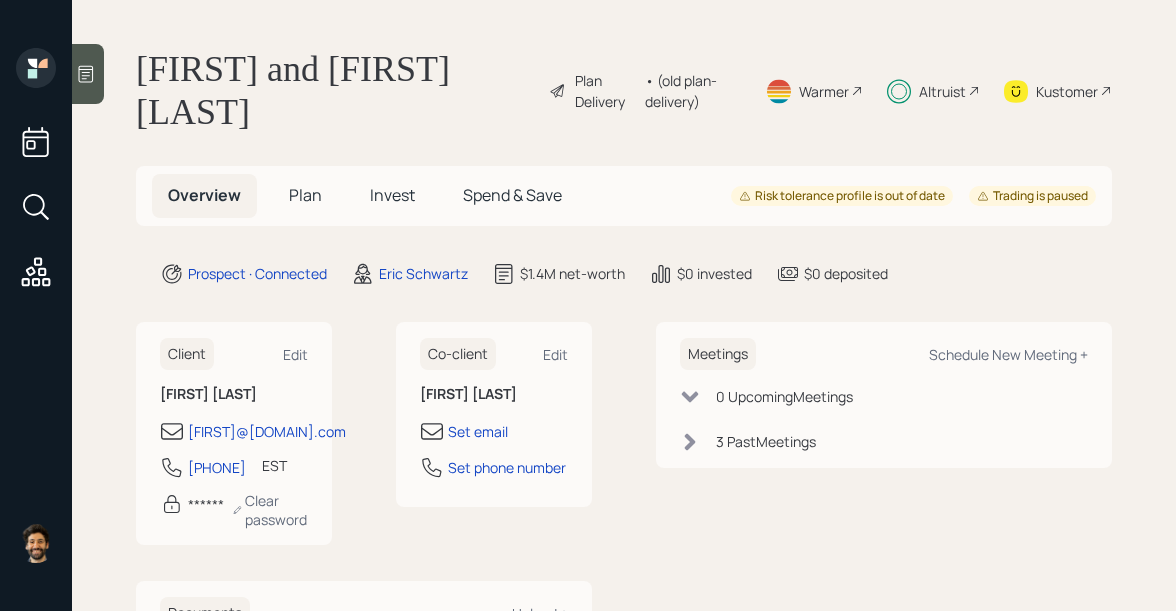 scroll, scrollTop: 0, scrollLeft: 0, axis: both 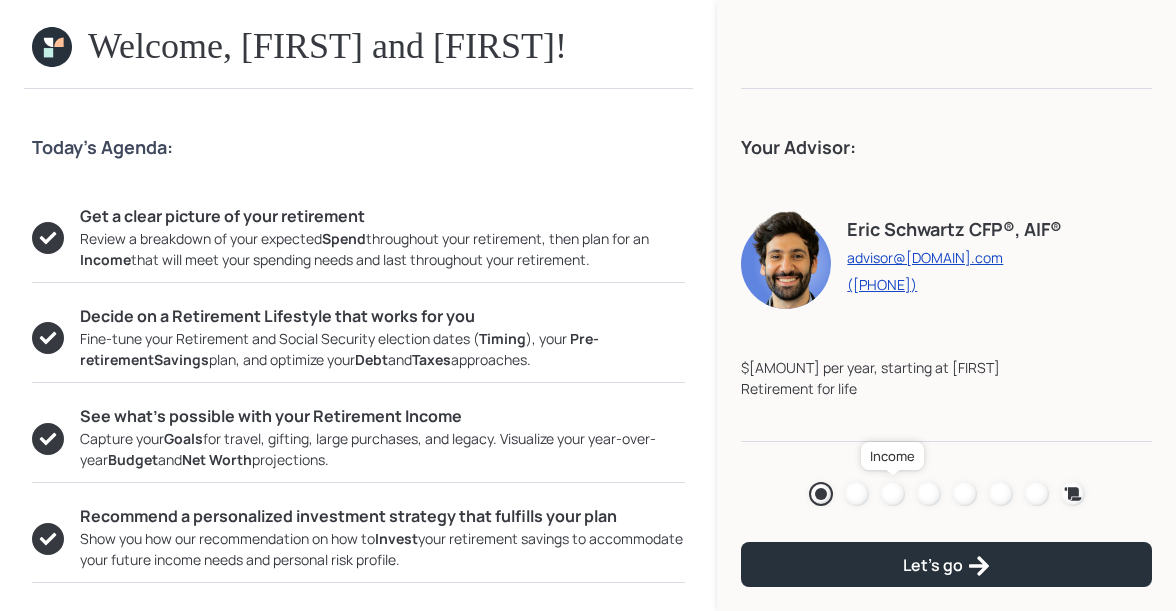 click at bounding box center [893, 494] 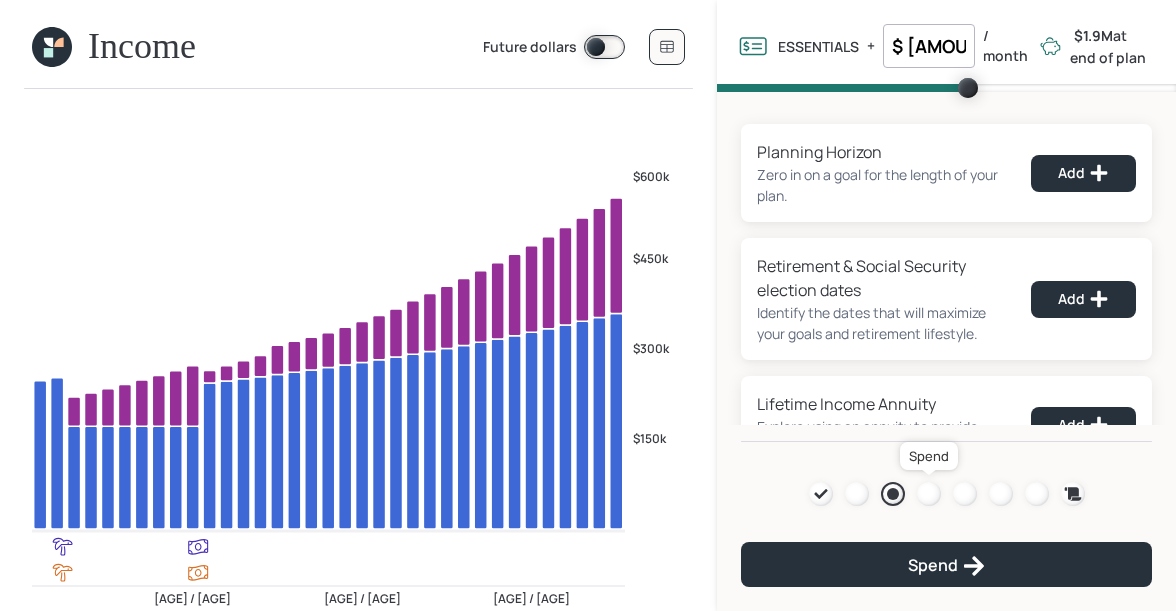 click at bounding box center [929, 494] 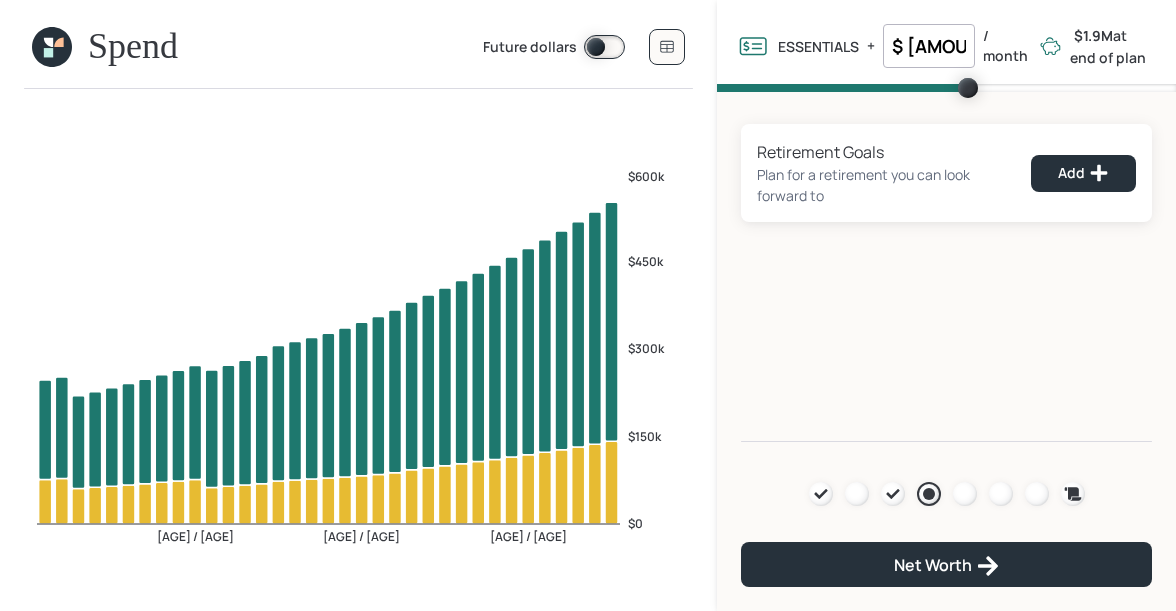 click on "Agenda Review Income Spend Net-worth Budget Taxes Invest" at bounding box center (947, 494) 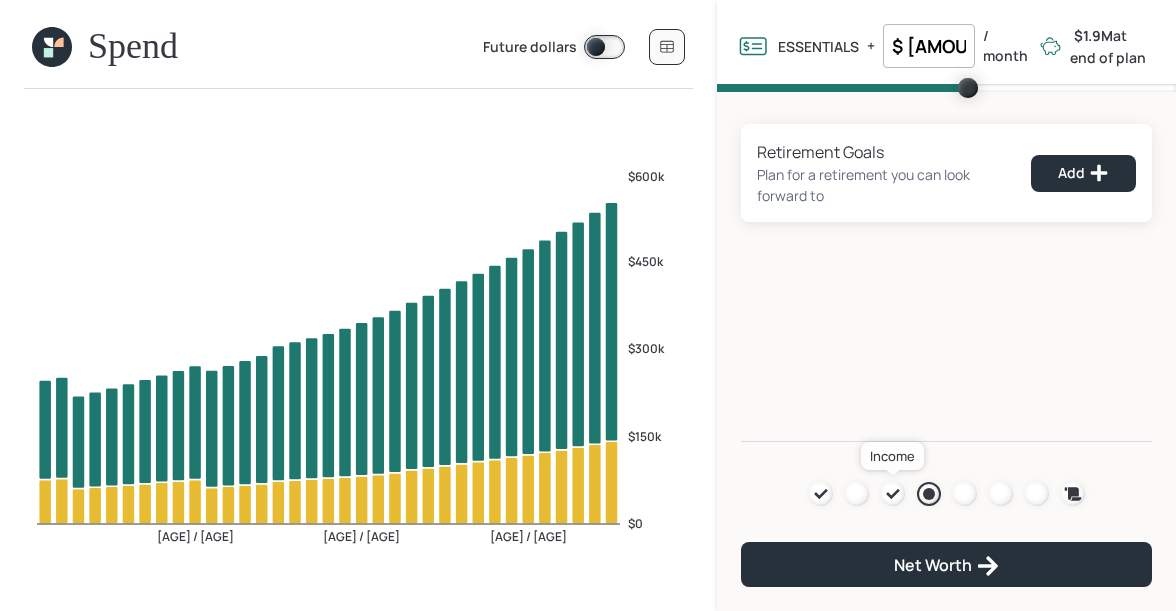 click at bounding box center (893, 494) 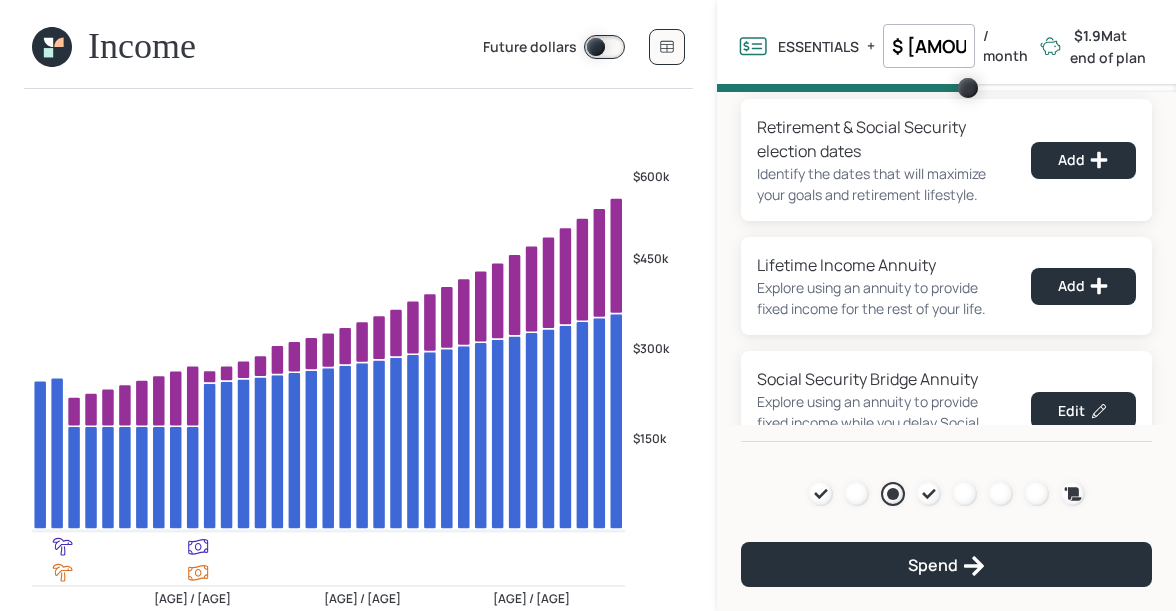 scroll, scrollTop: 198, scrollLeft: 0, axis: vertical 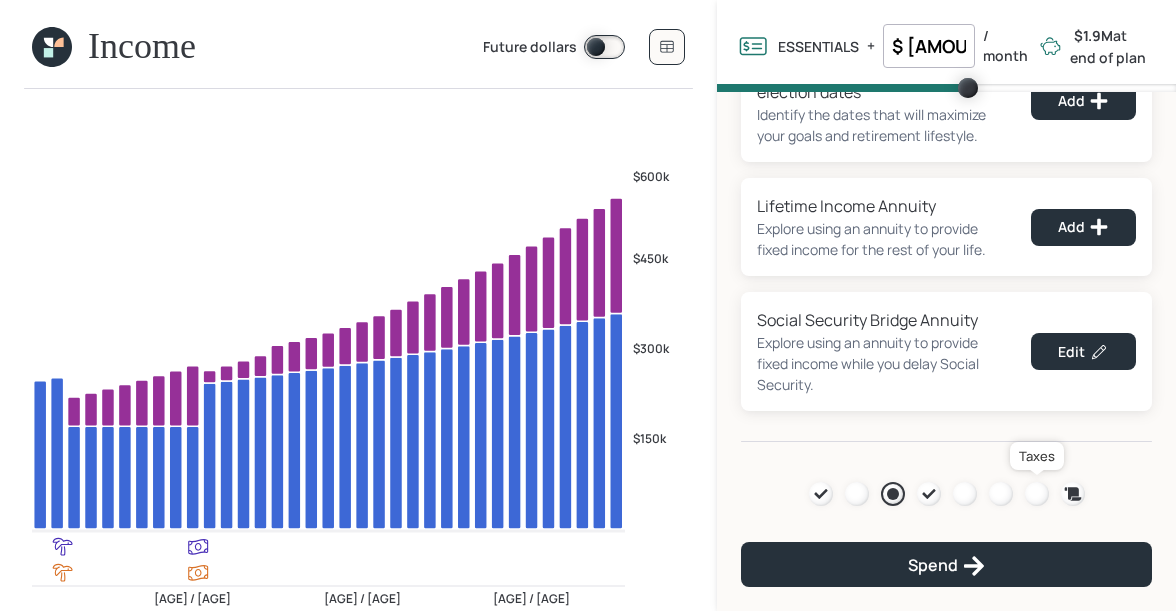 click at bounding box center [1037, 494] 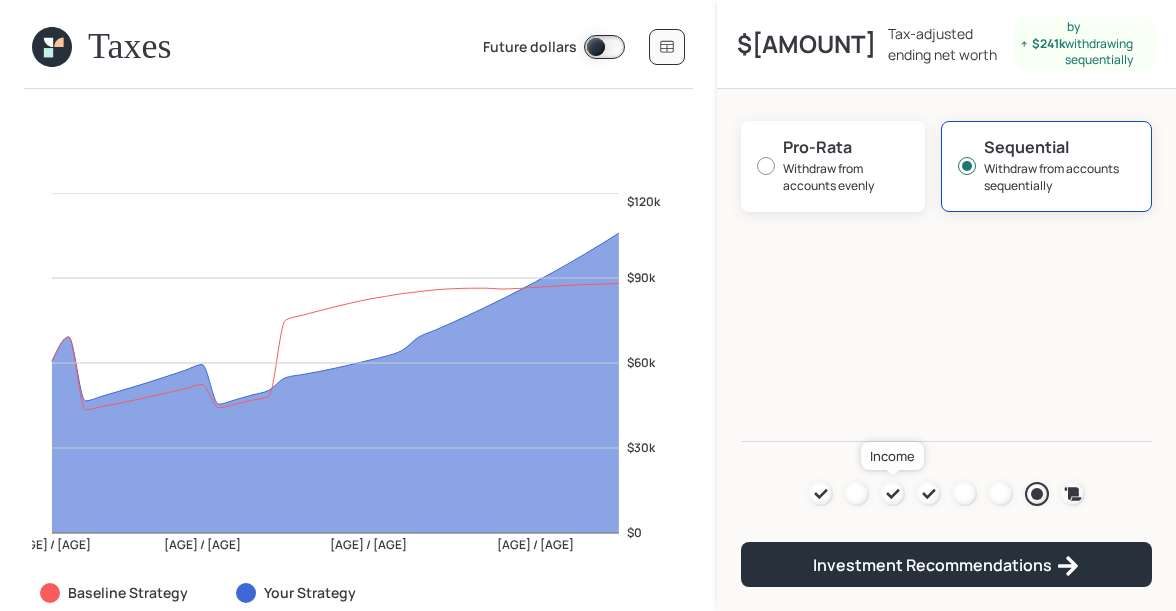 click at bounding box center (893, 494) 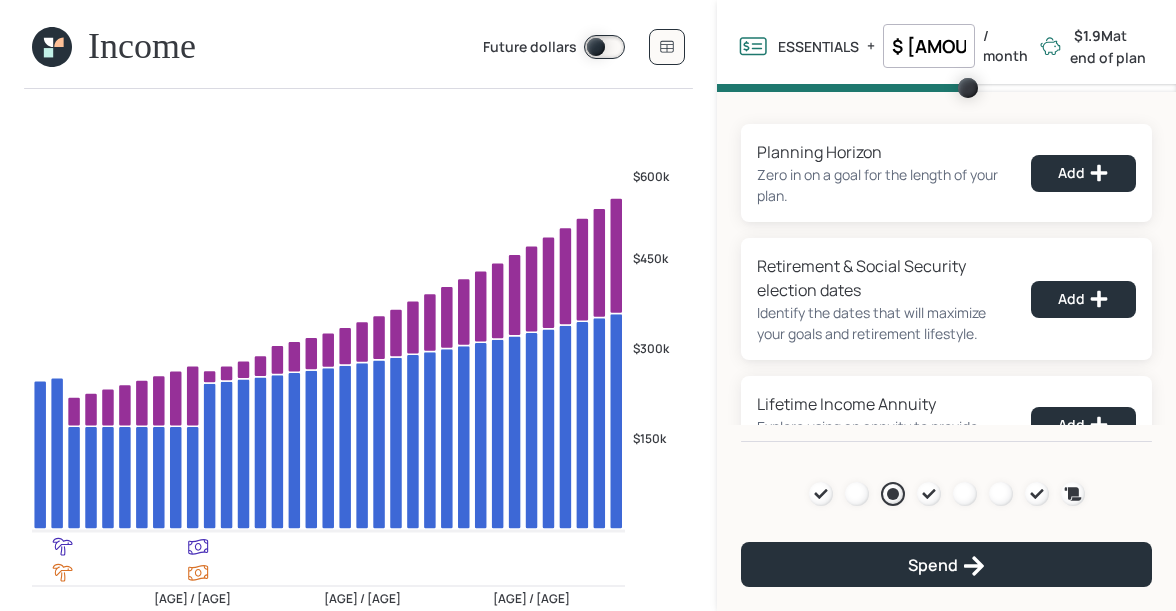 click at bounding box center [48, 52] 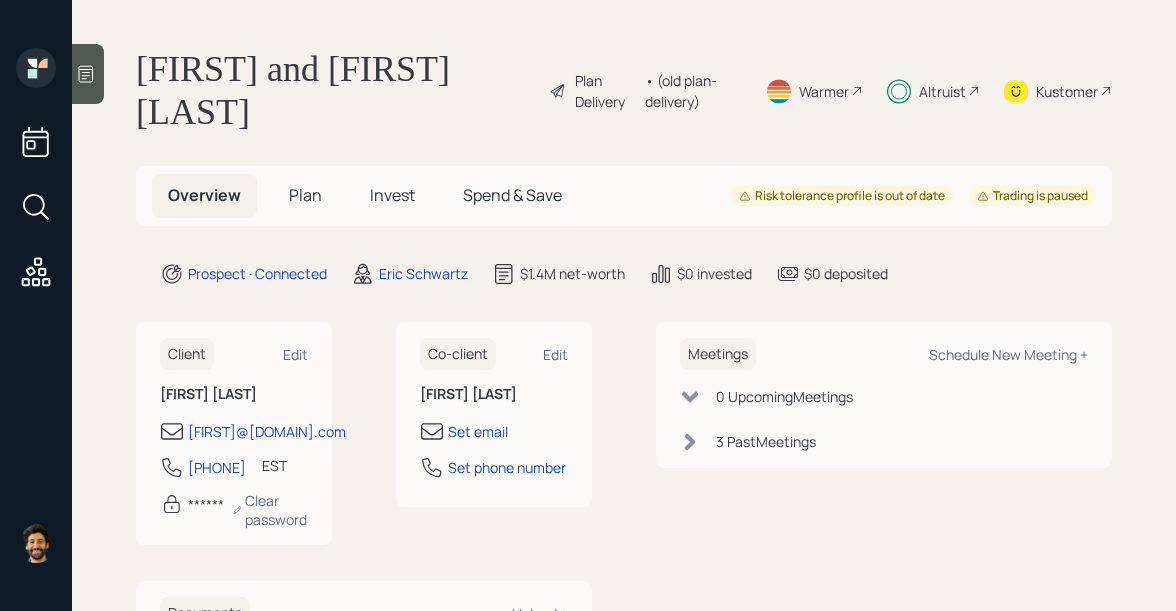 click on "Plan" at bounding box center [305, 195] 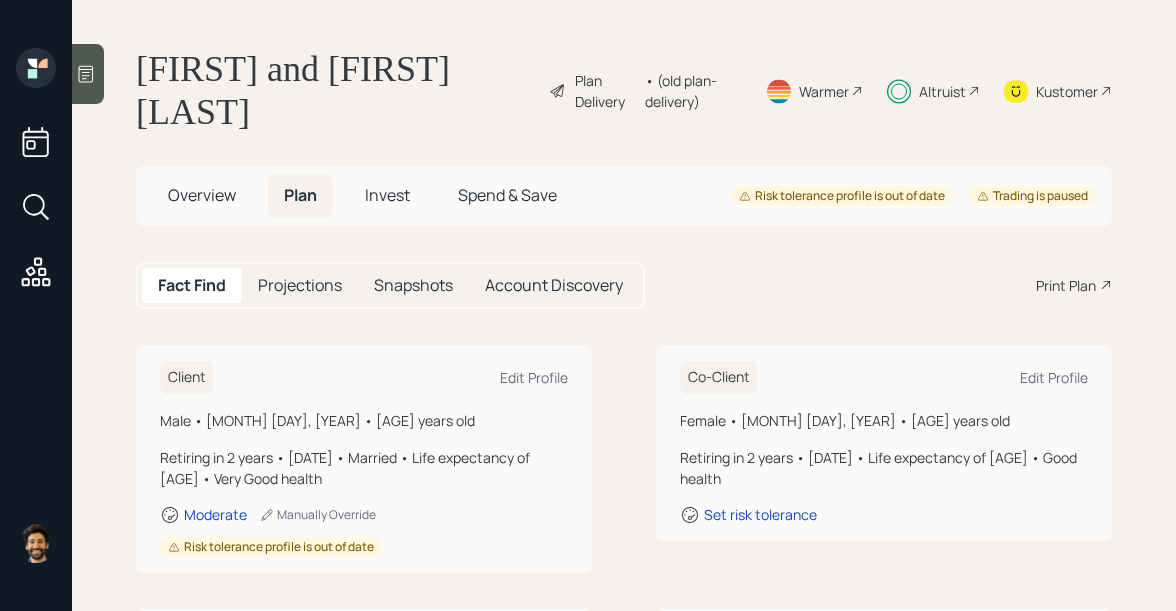 click on "Invest" at bounding box center [202, 195] 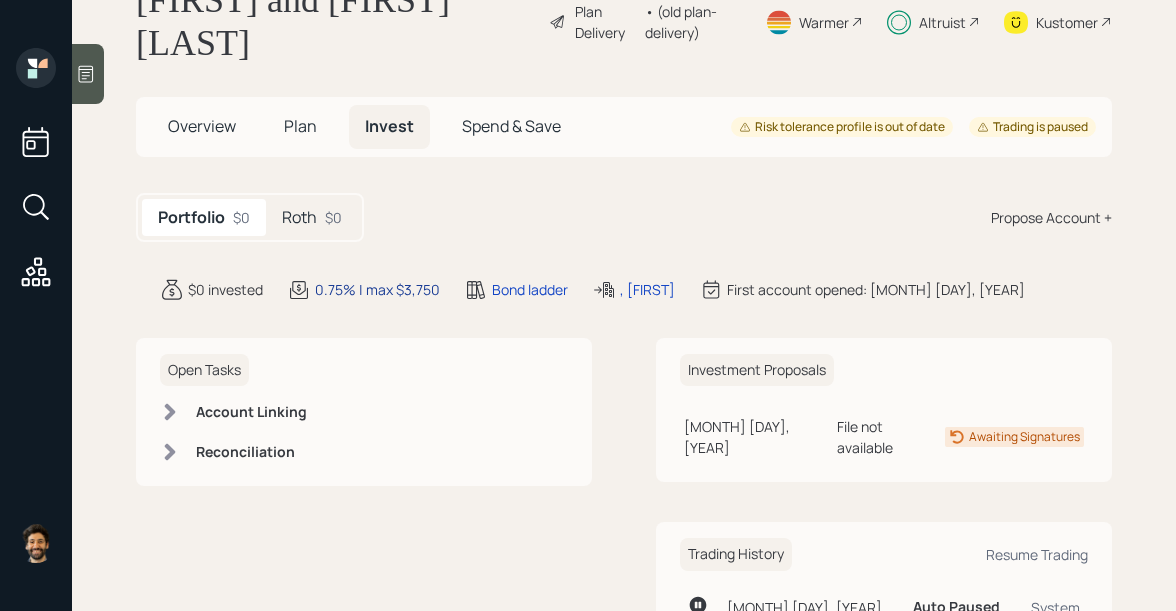 scroll, scrollTop: 0, scrollLeft: 0, axis: both 